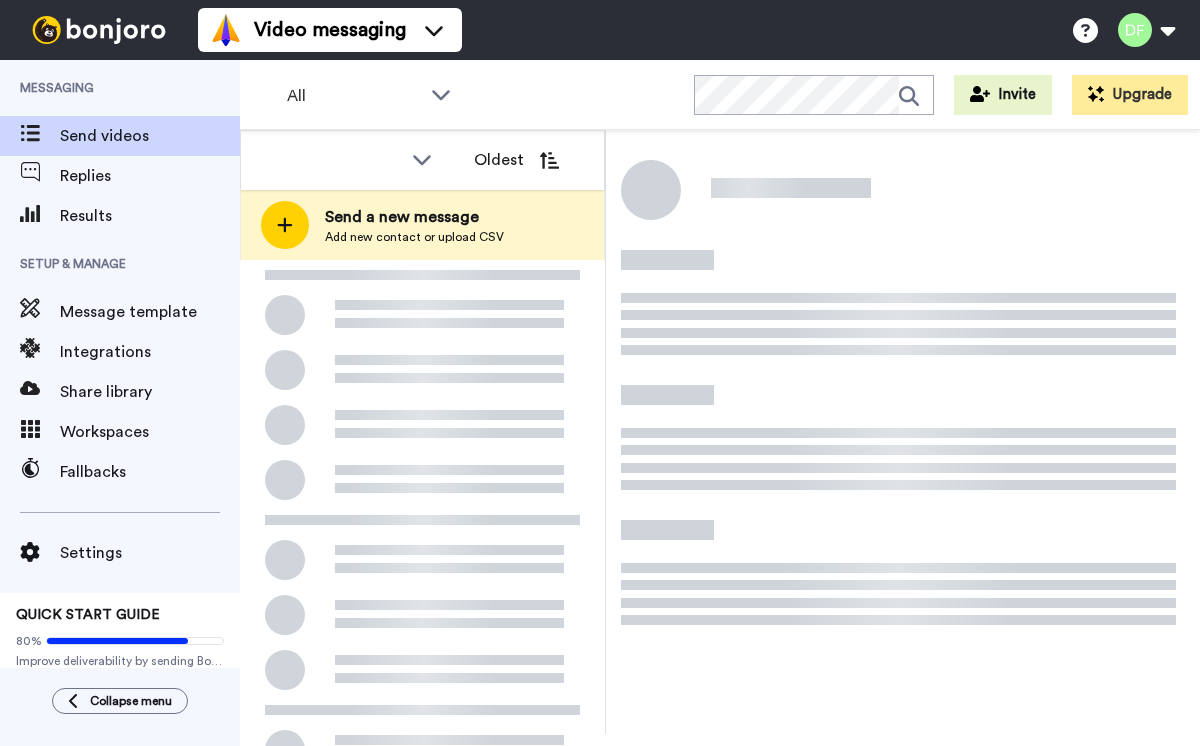 scroll, scrollTop: 0, scrollLeft: 0, axis: both 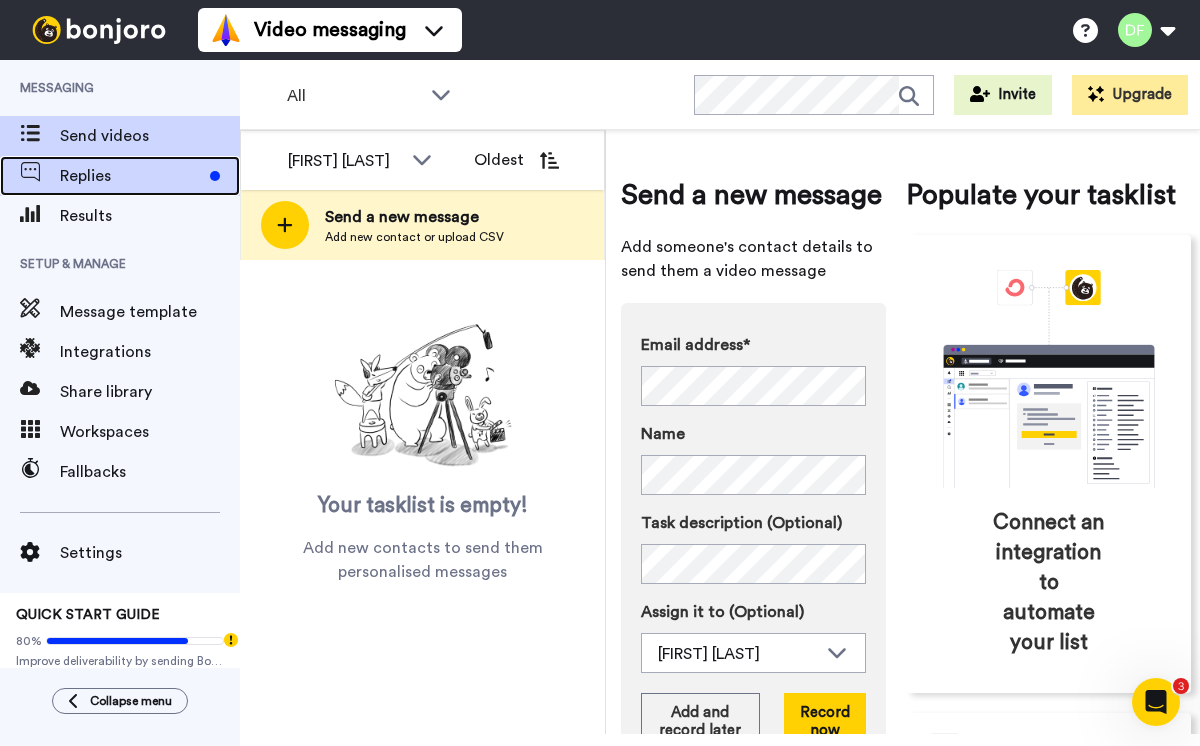 click on "Replies" at bounding box center [131, 176] 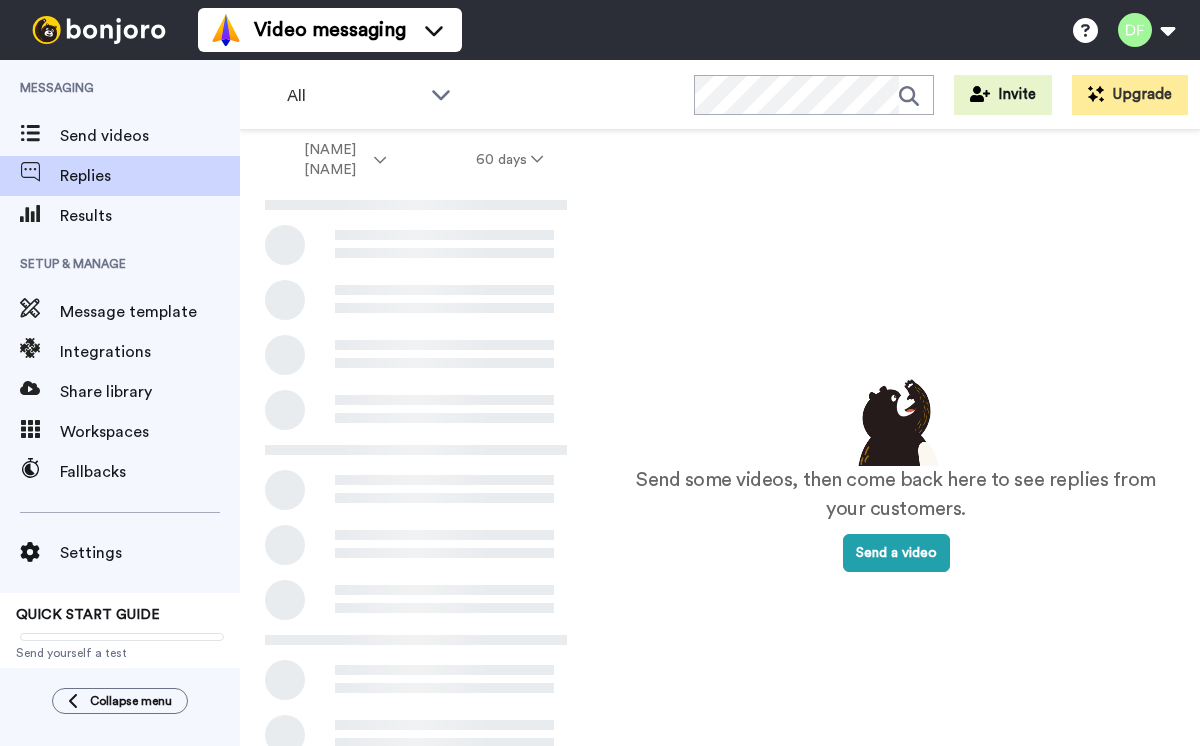 scroll, scrollTop: 0, scrollLeft: 0, axis: both 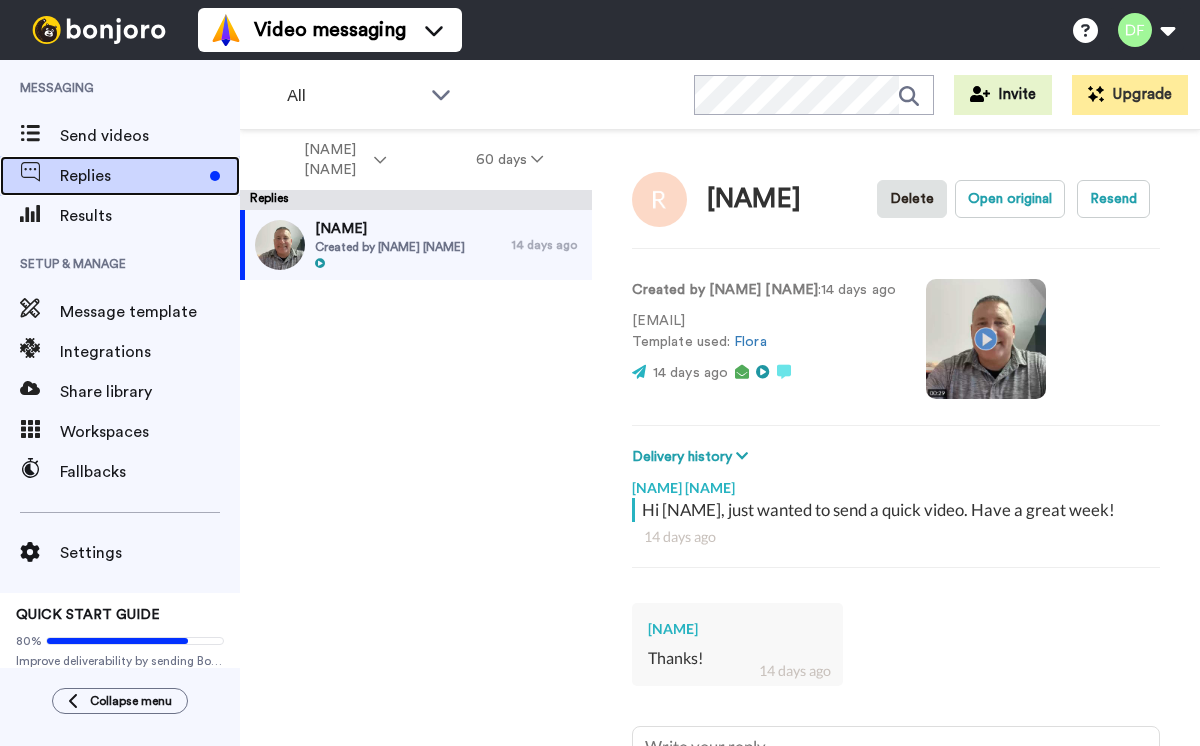 click on "Replies" at bounding box center (131, 176) 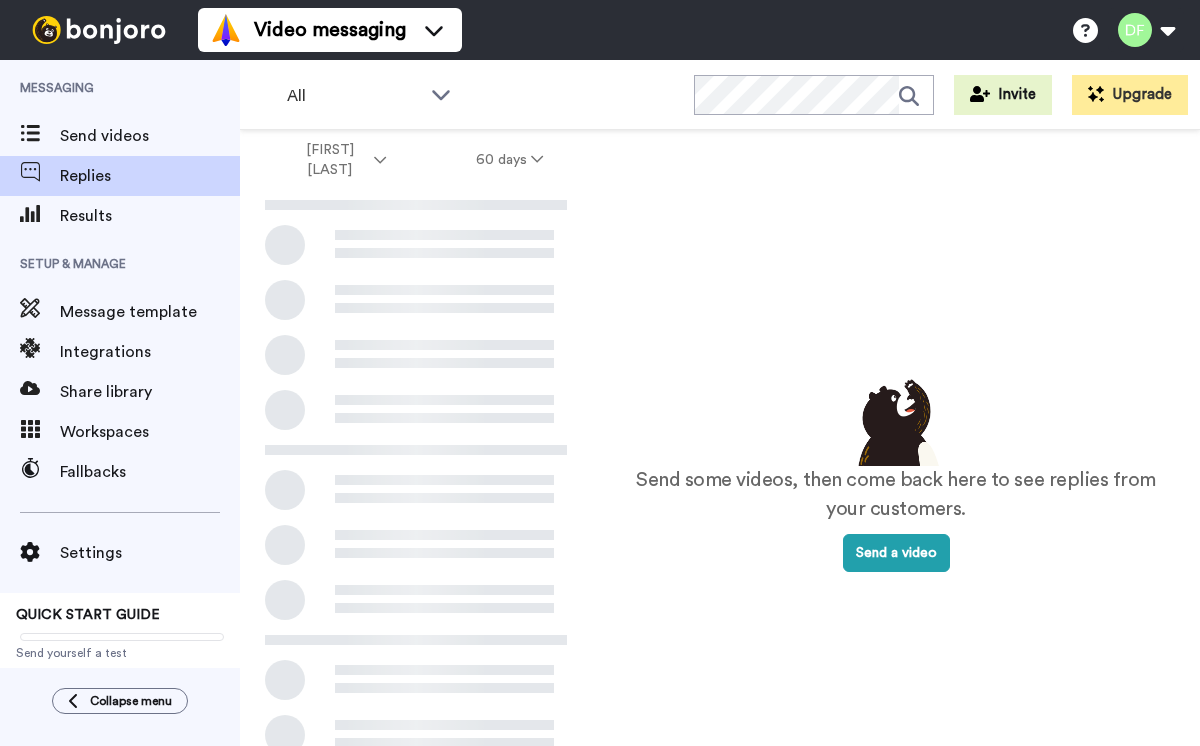 scroll, scrollTop: 0, scrollLeft: 0, axis: both 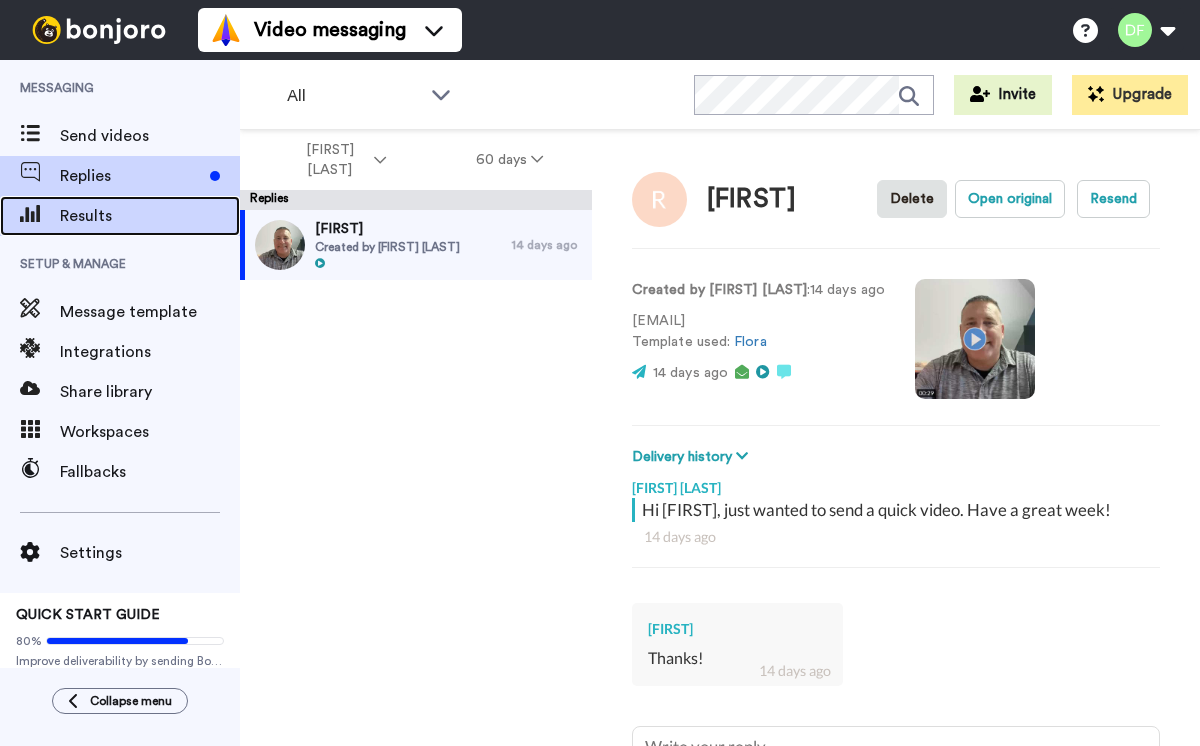 click on "Results" at bounding box center (150, 216) 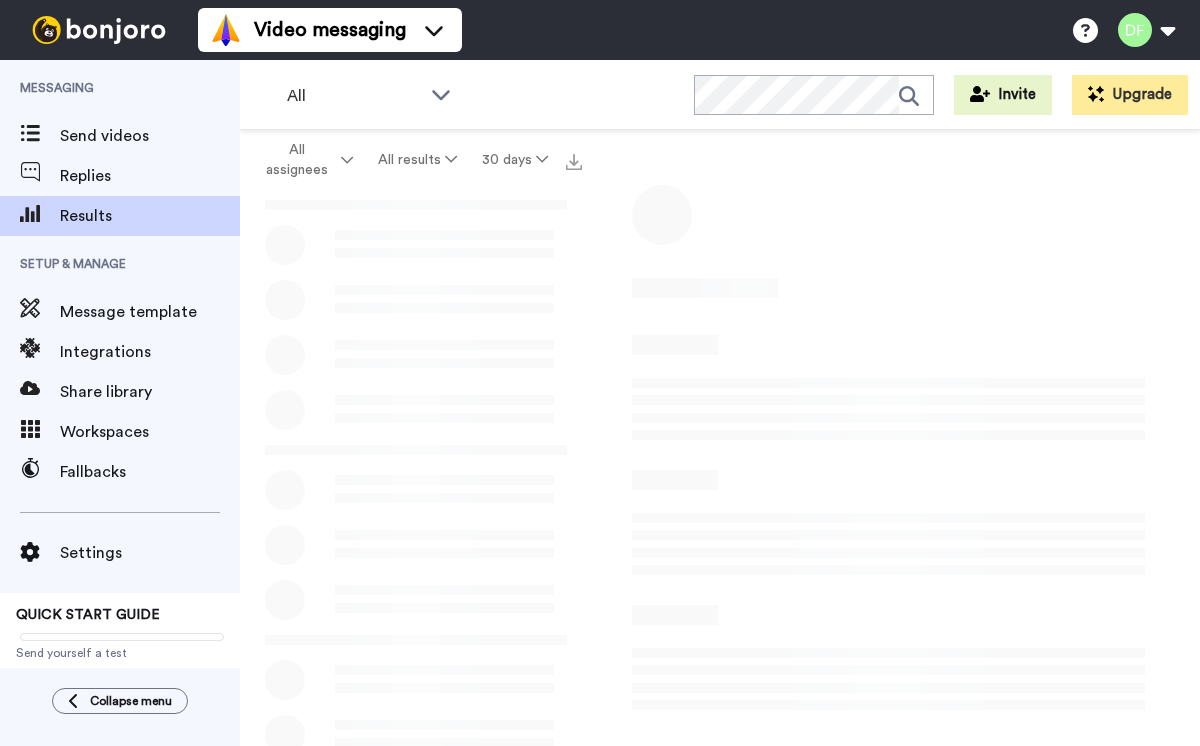 scroll, scrollTop: 0, scrollLeft: 0, axis: both 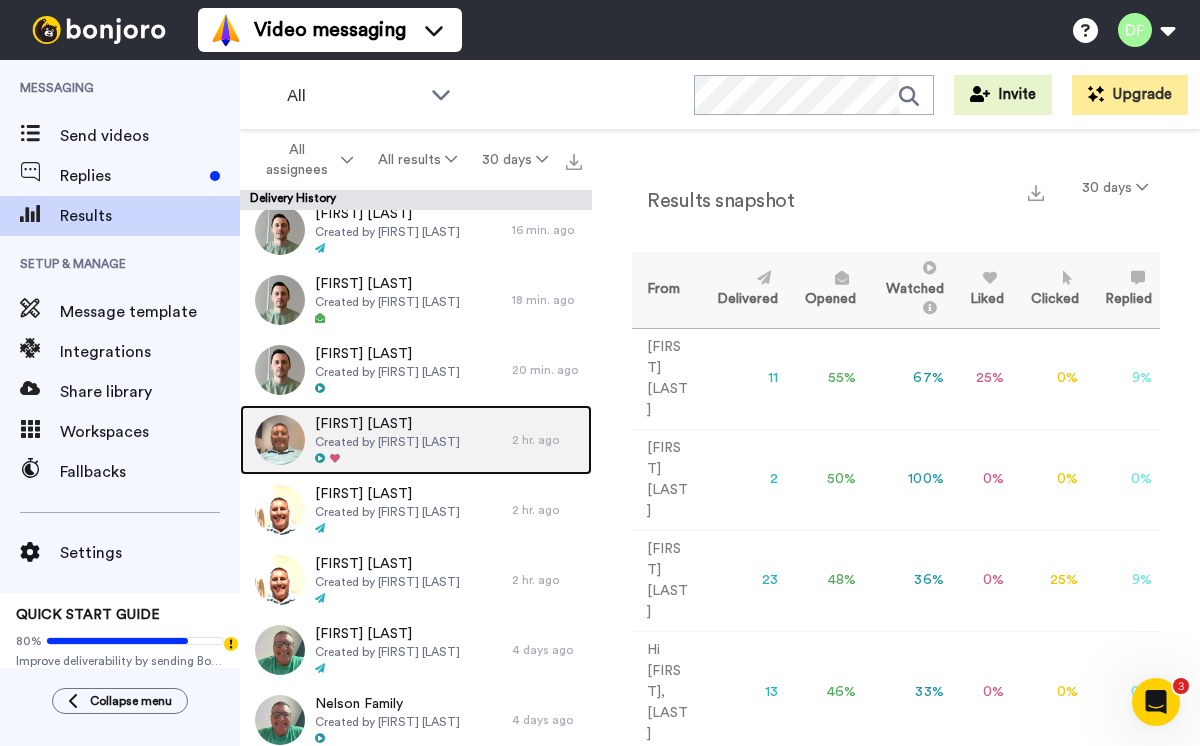 click at bounding box center (387, 459) 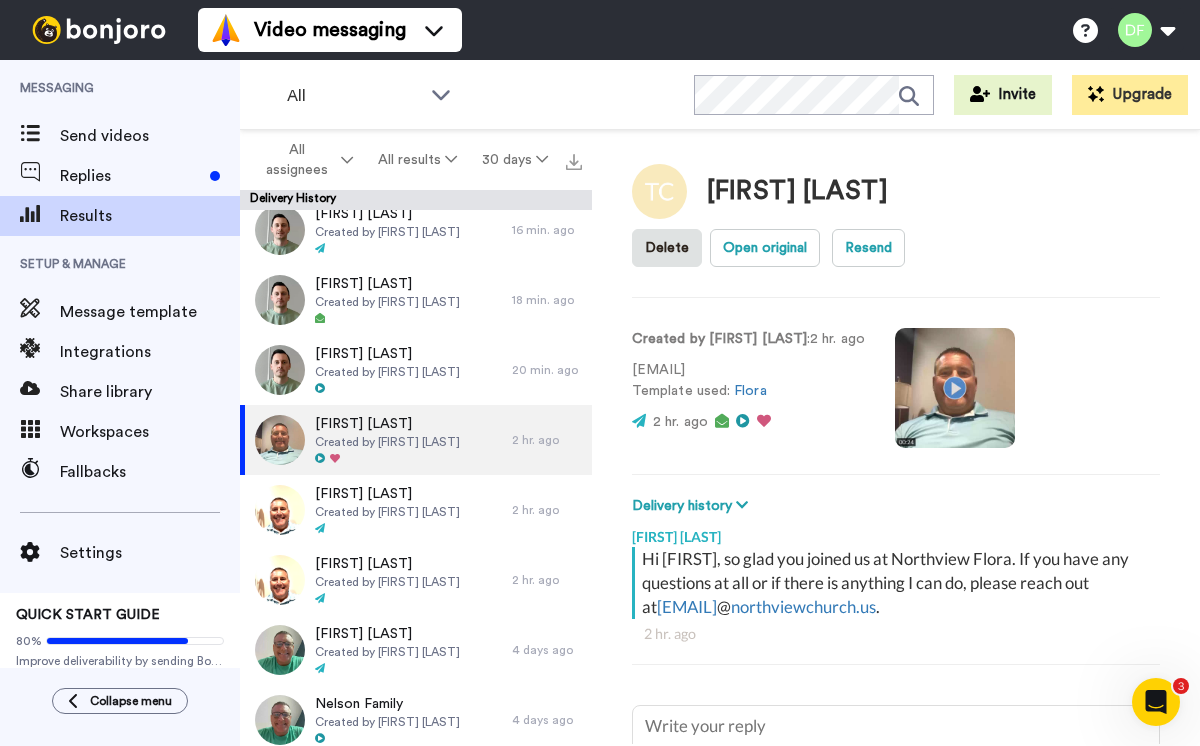 scroll, scrollTop: 0, scrollLeft: 0, axis: both 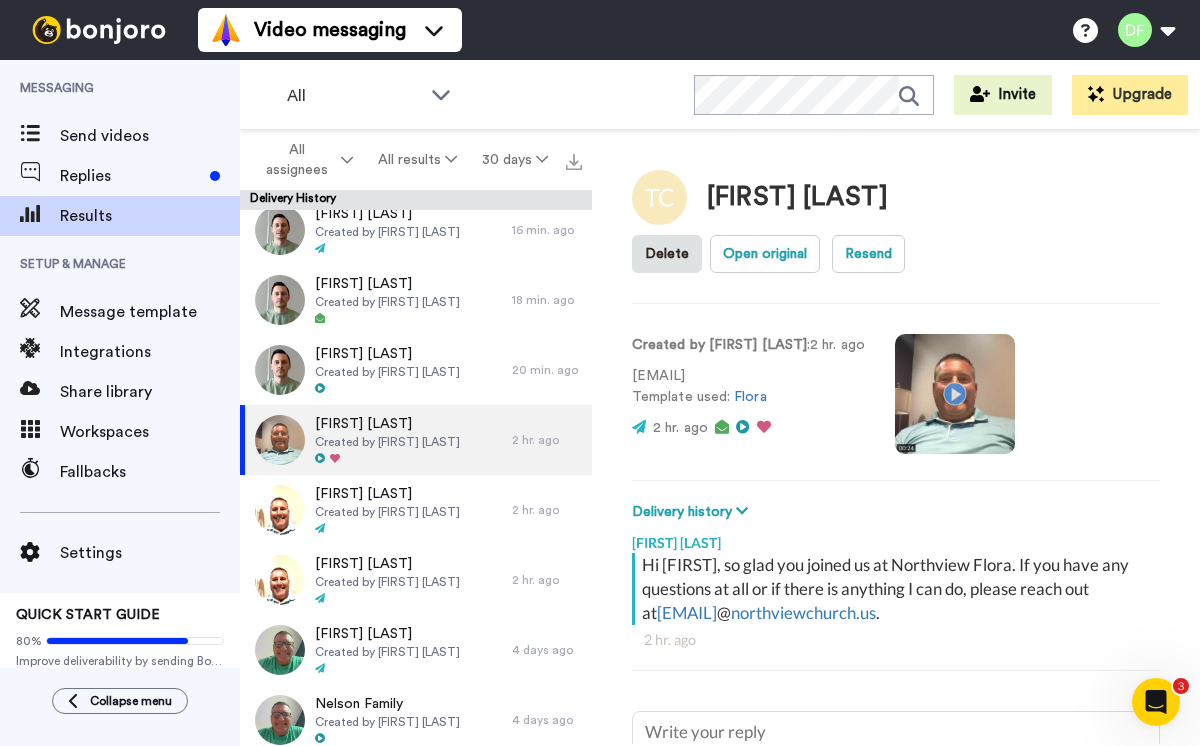 click 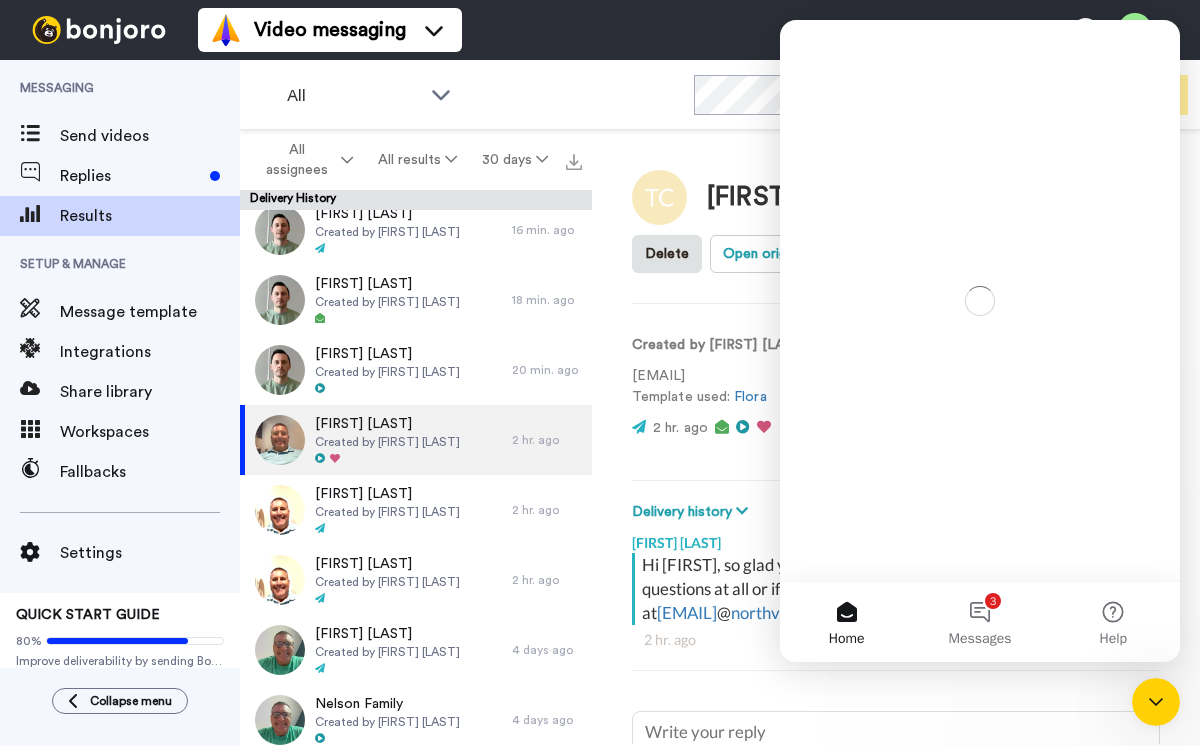 scroll, scrollTop: 0, scrollLeft: 0, axis: both 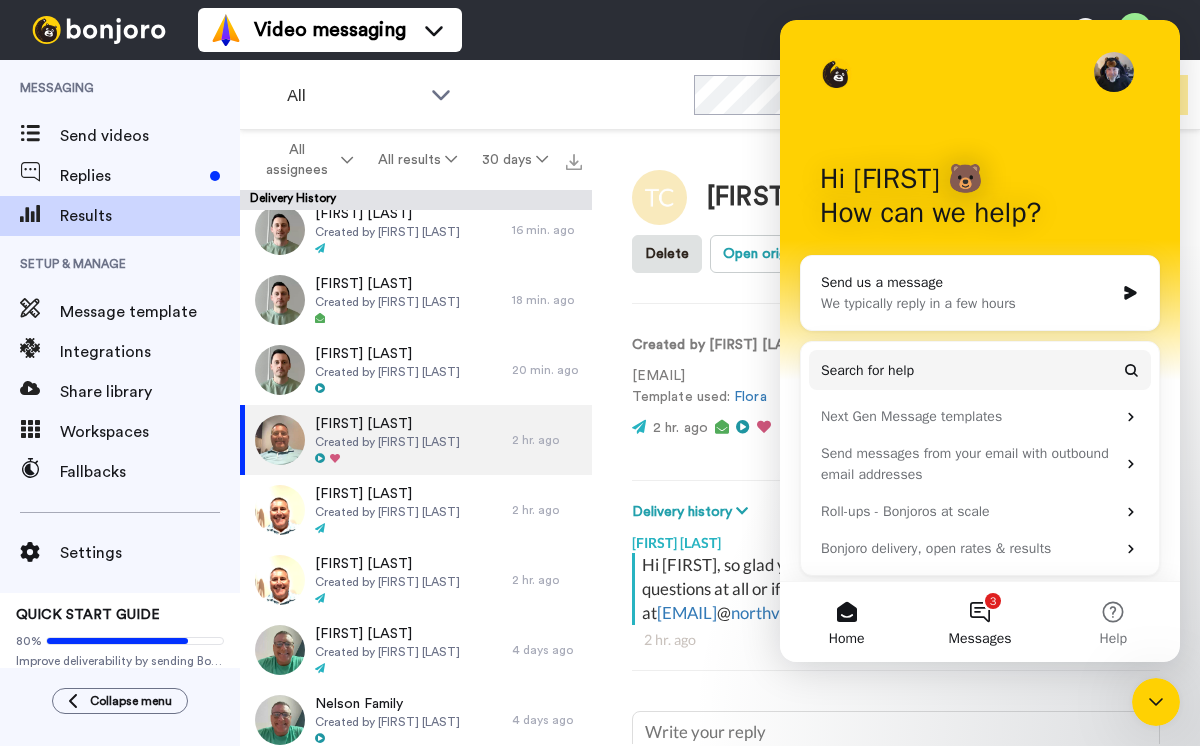 click on "3 Messages" at bounding box center [979, 622] 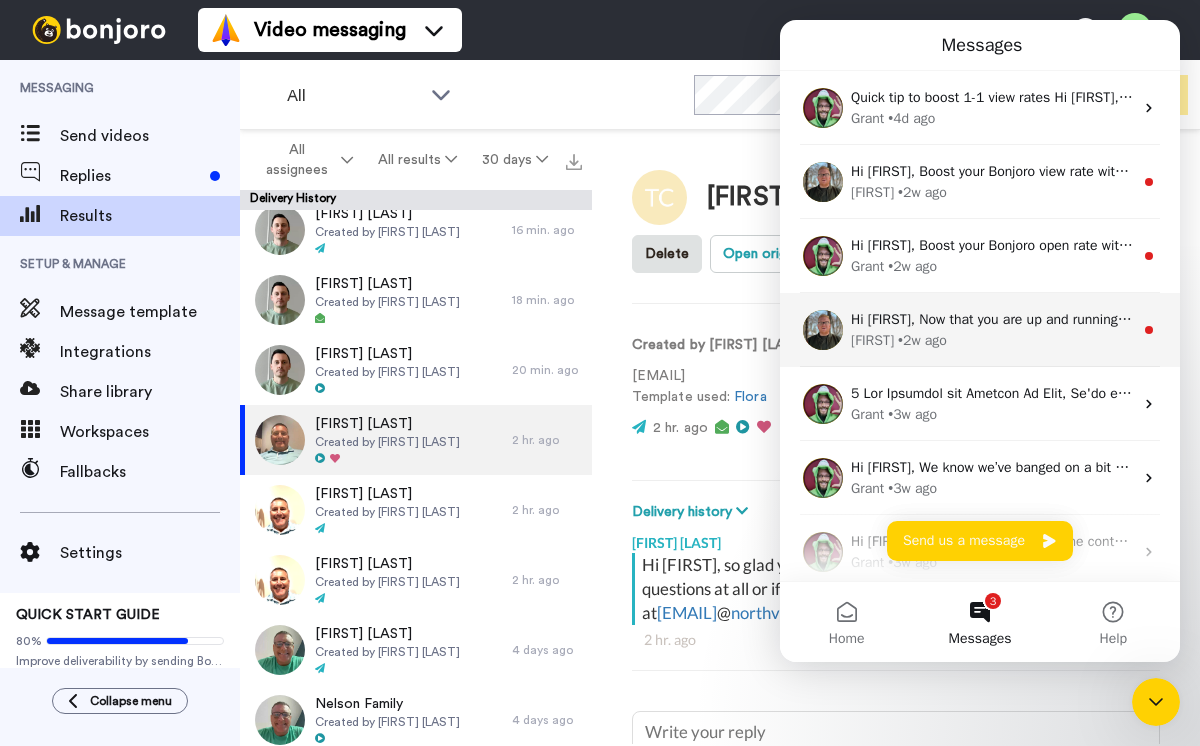 click on "Hi [FIRST], Now that you are up and running with Bonjoro don't forget to use our Workflow Filter tool to control  who is added to Bonjoro through your integrations.    Filters give you control to create tasks for your best customers, leads, students, donors or community members. ​ Happy Bonjoro-ing! [FIRST]" at bounding box center (1778, 319) 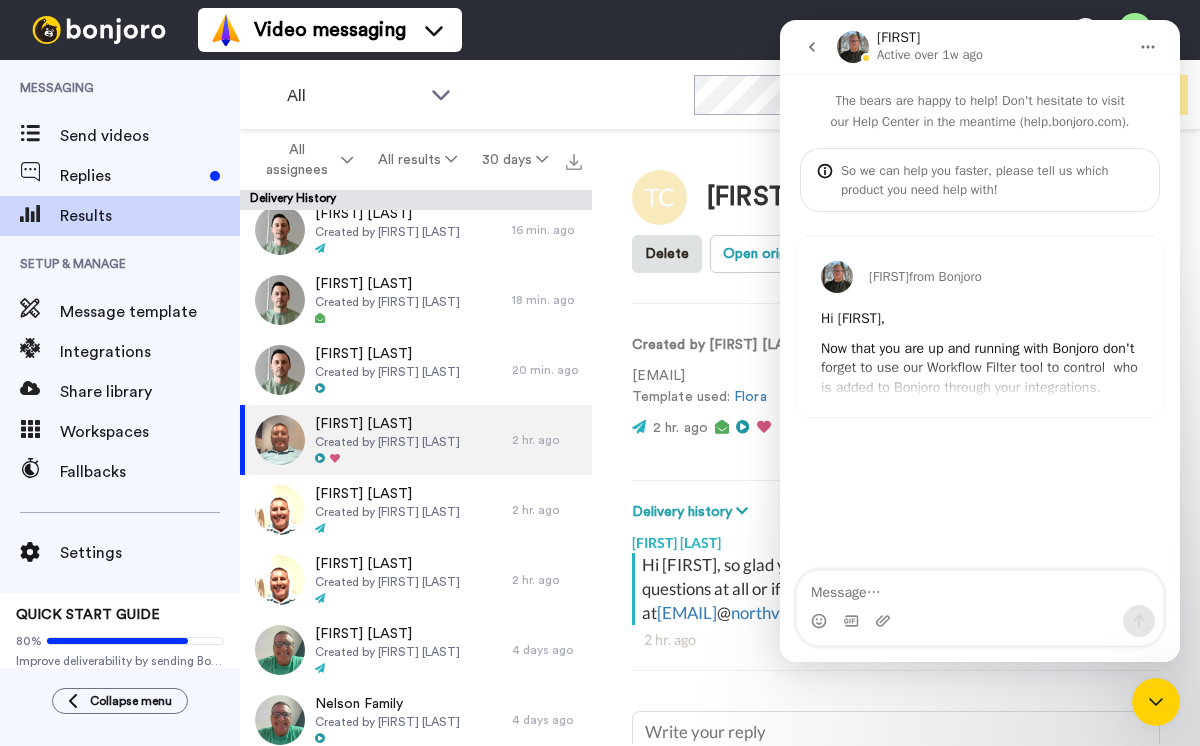 click 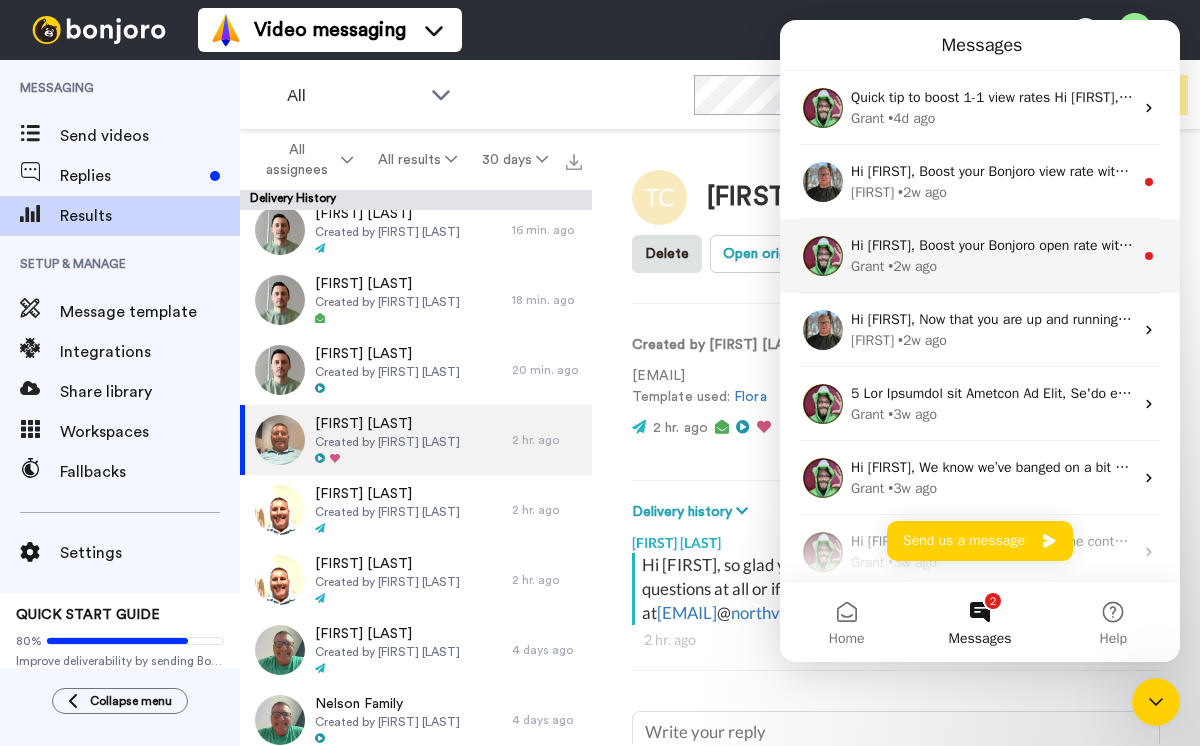 click on "Hi [FIRST],  Boost your Bonjoro open rate with this handy guide. The keys are a familiar sending address and relevant subject line - but there's more you can do so please check it out.   If you have a look and already have the bases covered - please shoot me a message here, I'll check out your account and make a few suggestions if I can. Cheers, [FIRST]" at bounding box center [1934, 245] 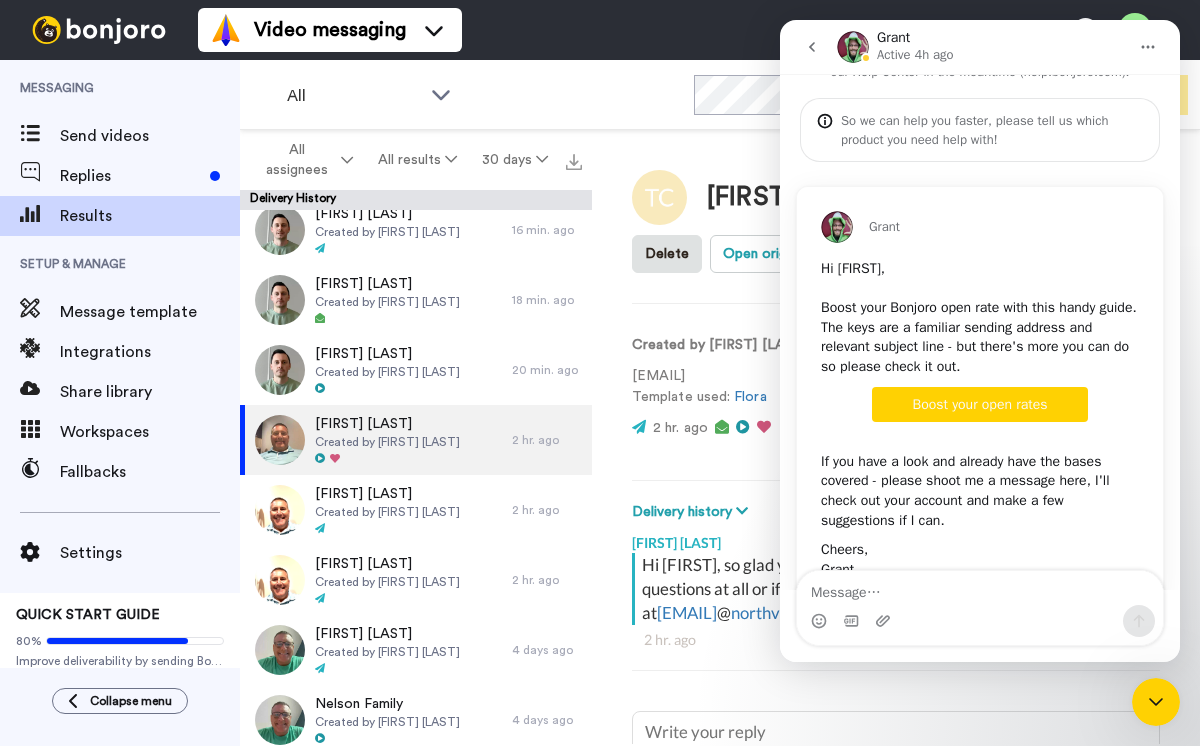 scroll, scrollTop: 105, scrollLeft: 0, axis: vertical 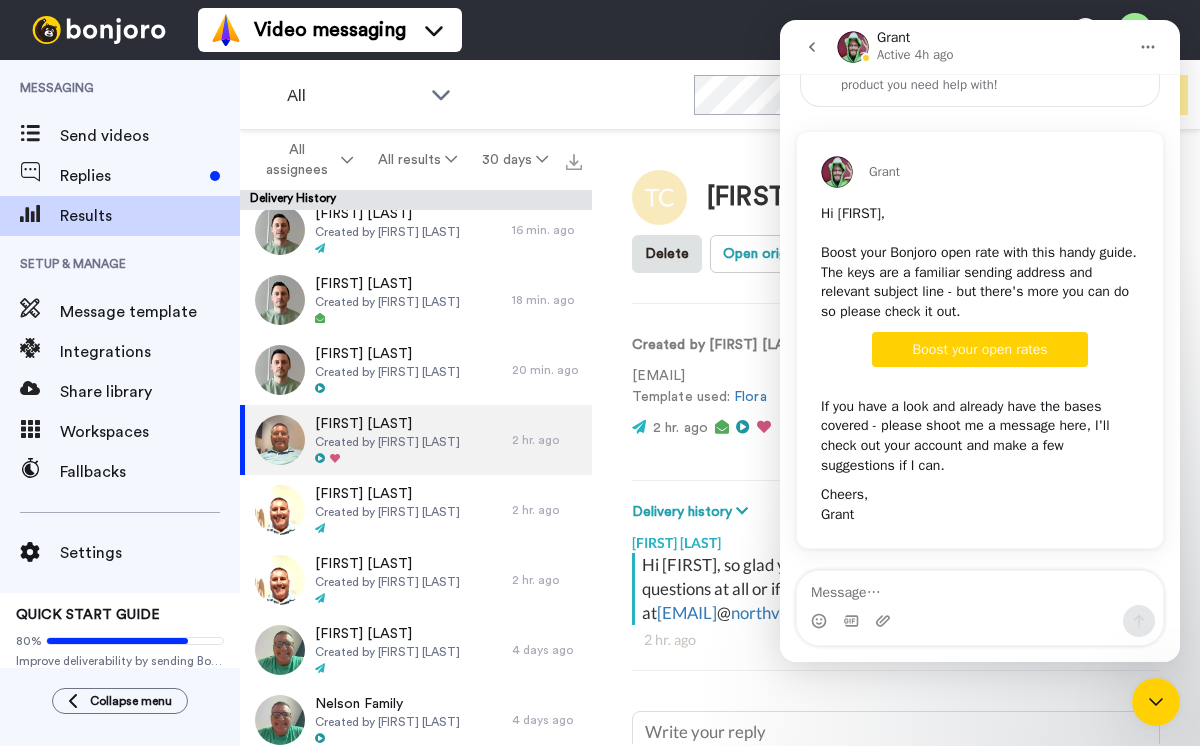 click 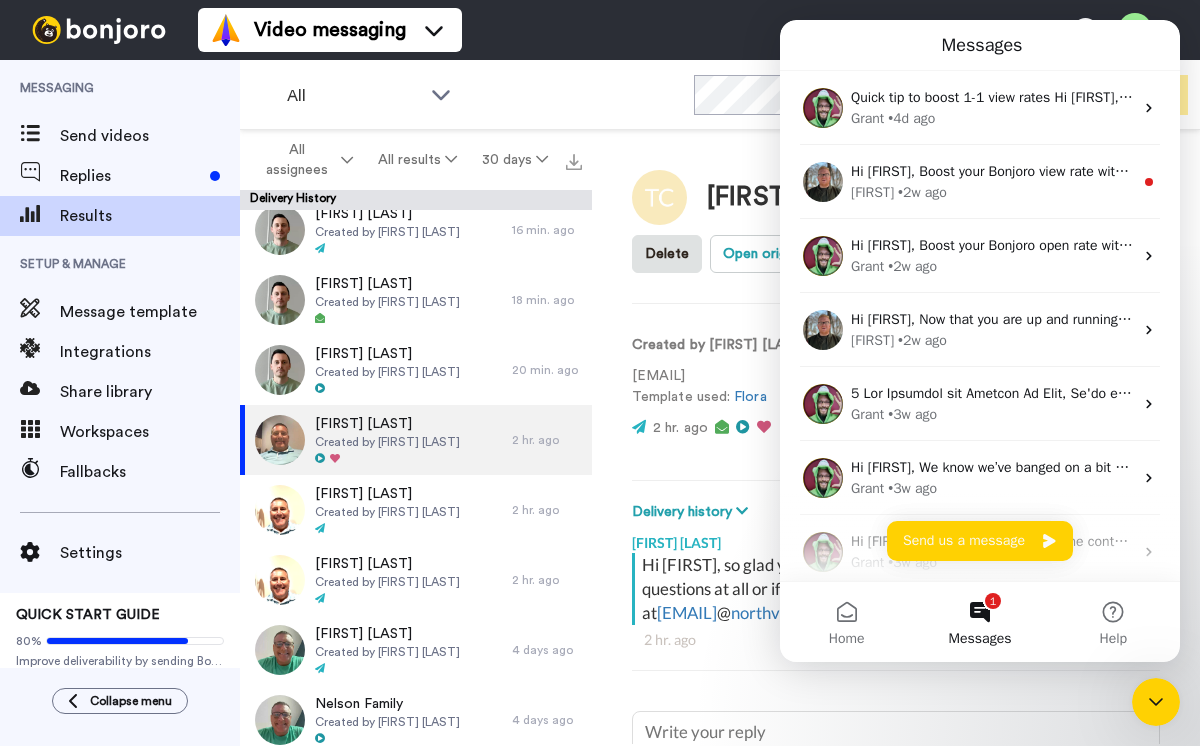 scroll, scrollTop: 0, scrollLeft: 0, axis: both 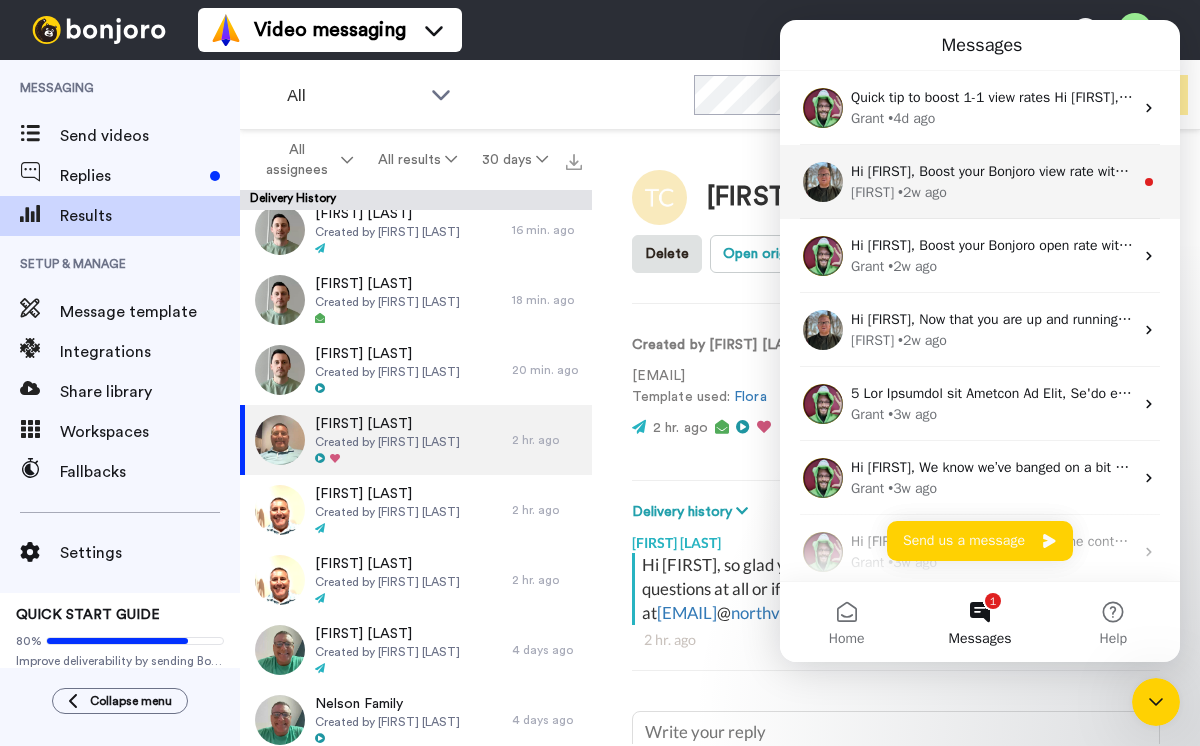 click on "Hi [FIRST], Boost your Bonjoro view rate with this handy guide. Make sure your sending address and bio is familiar, ask the recipient to watch the video in your text message and work on a great thumbnail! If you have a look and already have the bases covered - please shoot me a message here, I'll check out your account and make a few suggestions if I can. Cheers, [FIRST]" at bounding box center (2001, 171) 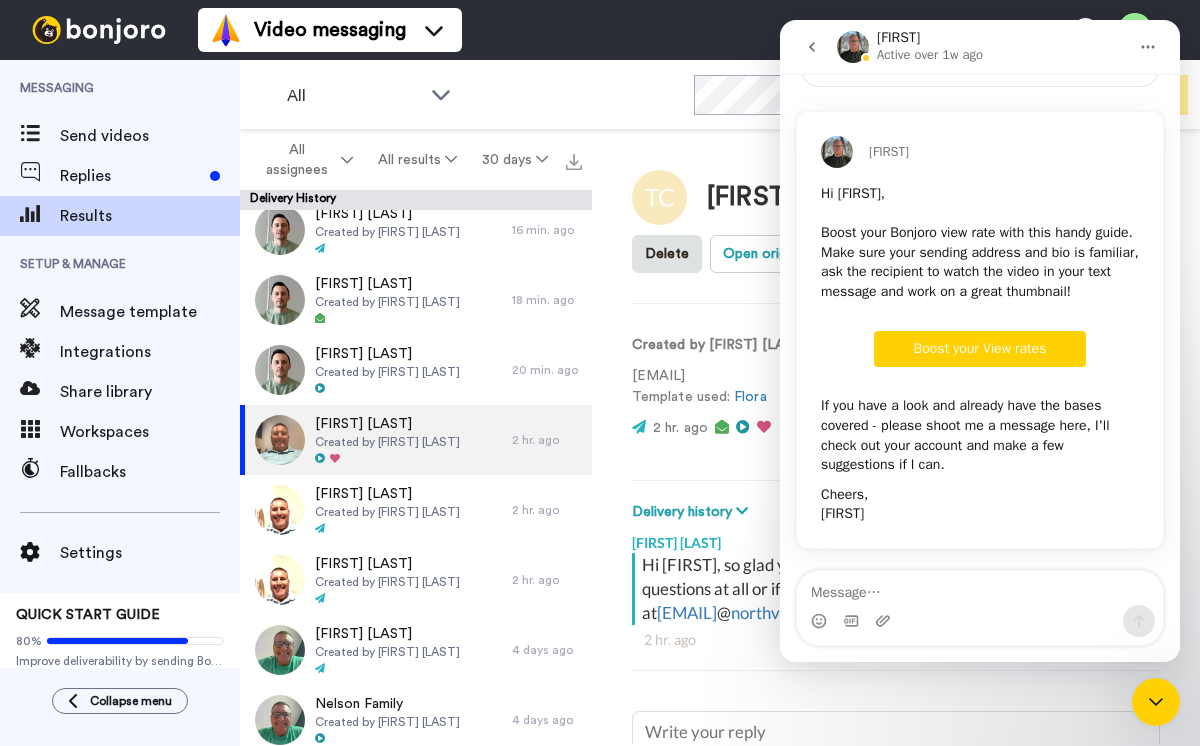 scroll, scrollTop: 144, scrollLeft: 0, axis: vertical 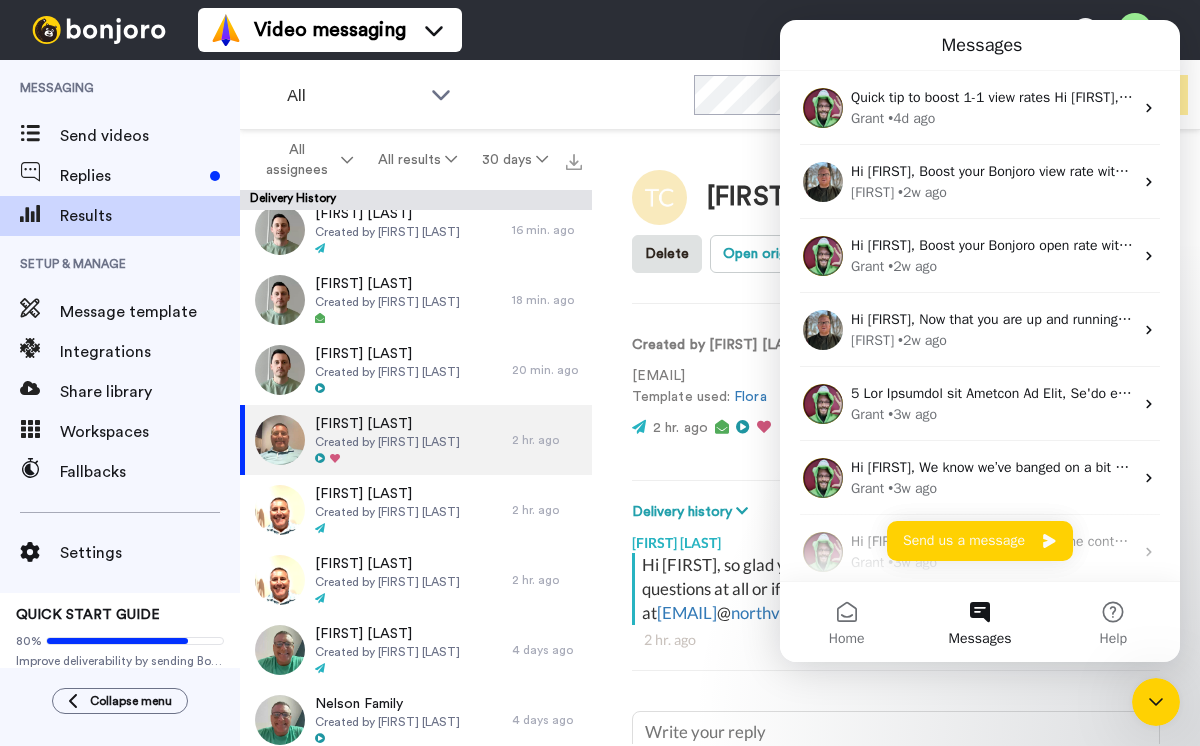 click on "All WORKSPACES View all All Default Task List + Add a new workspace
Invite Upgrade" at bounding box center (720, 95) 